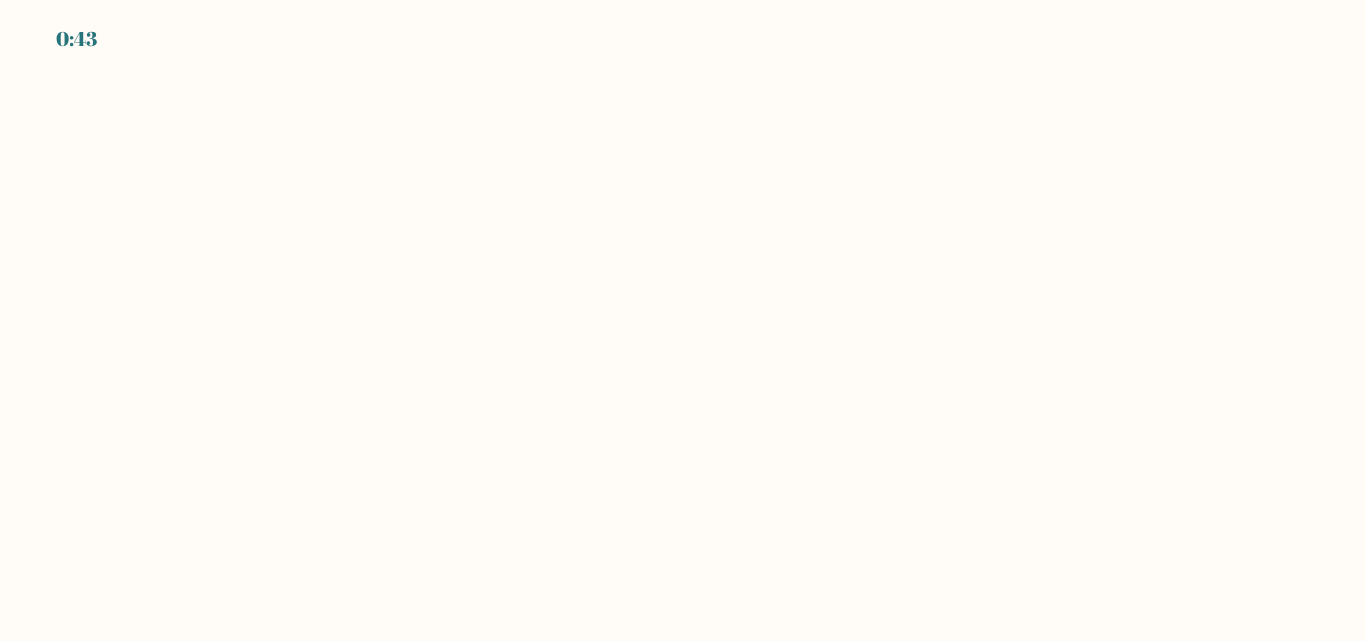 scroll, scrollTop: 0, scrollLeft: 0, axis: both 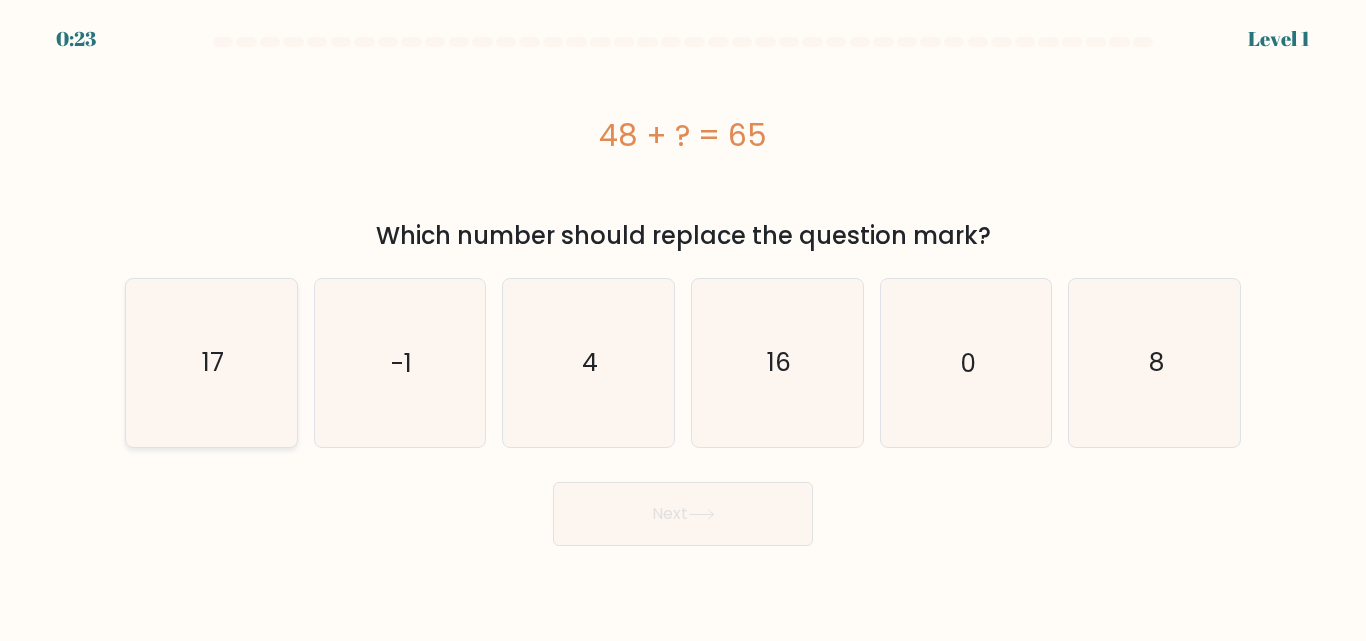 click on "17" 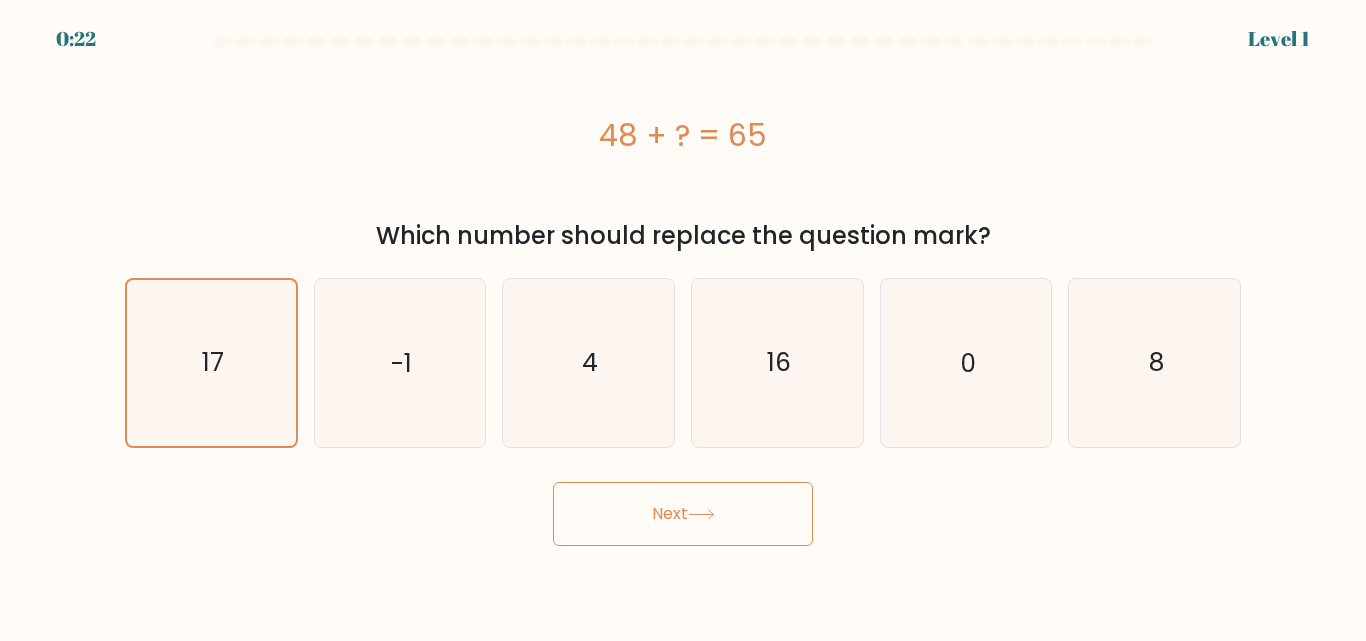 click on "Next" at bounding box center (683, 514) 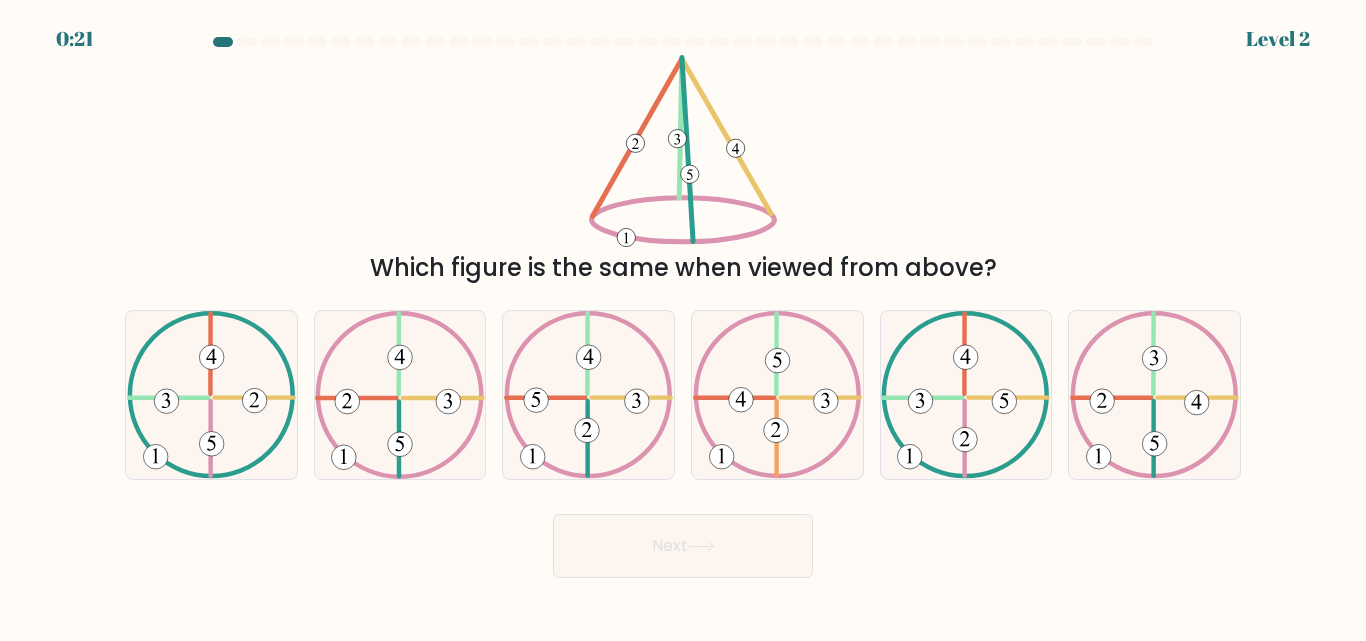 click 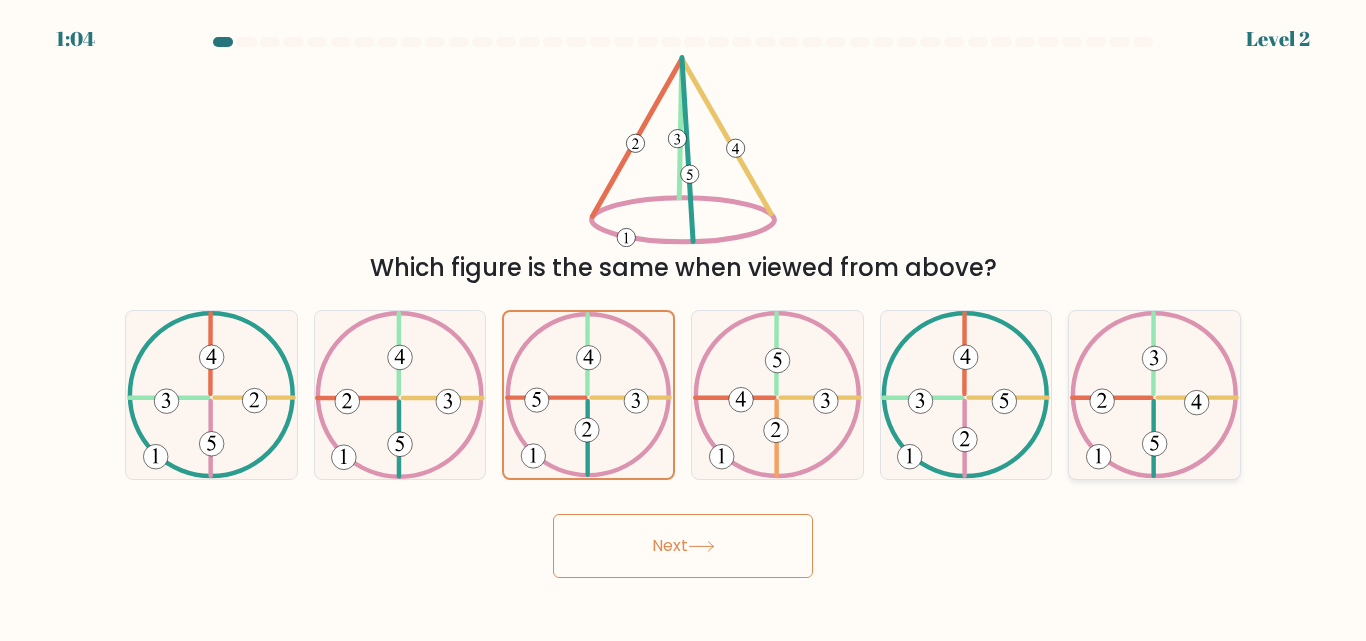 click 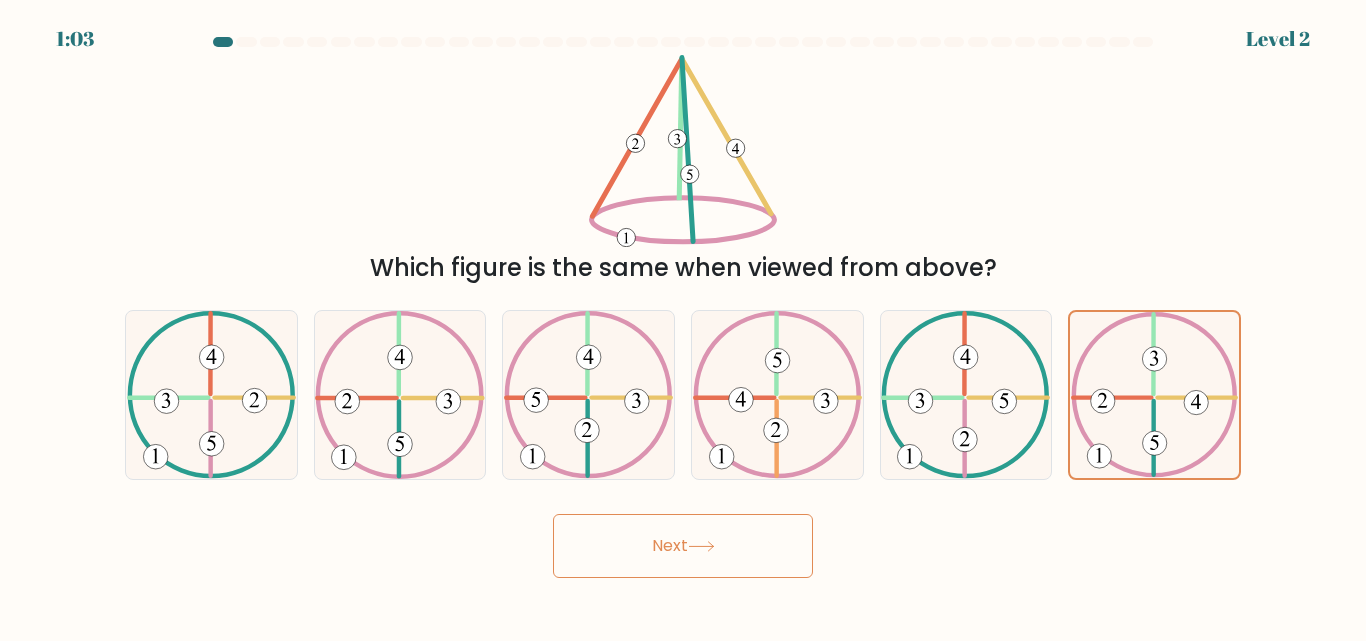 click on "Next" at bounding box center (683, 546) 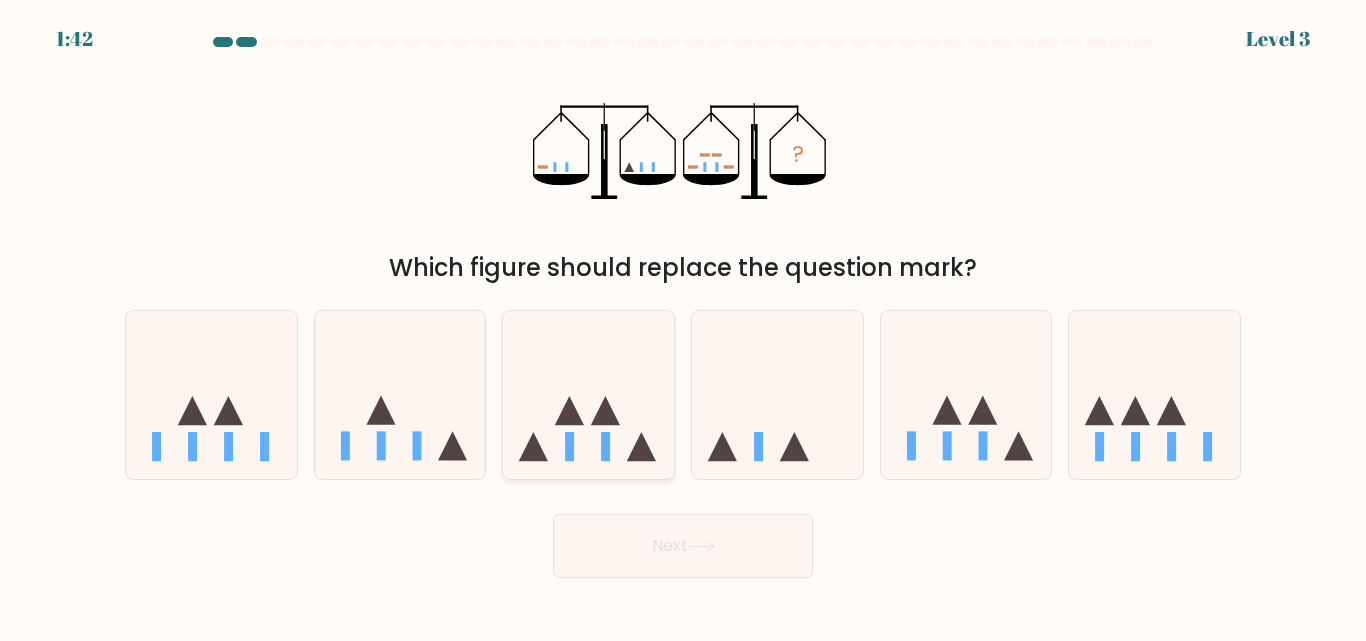 click 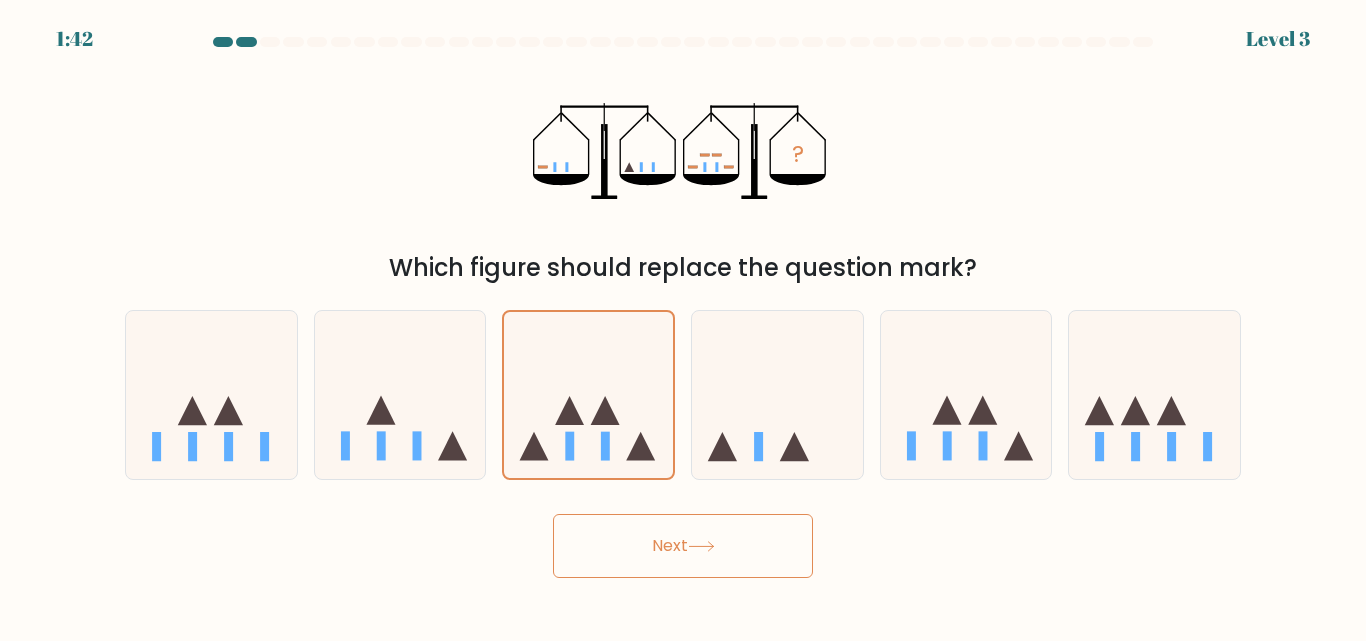 click on "Next" at bounding box center [683, 546] 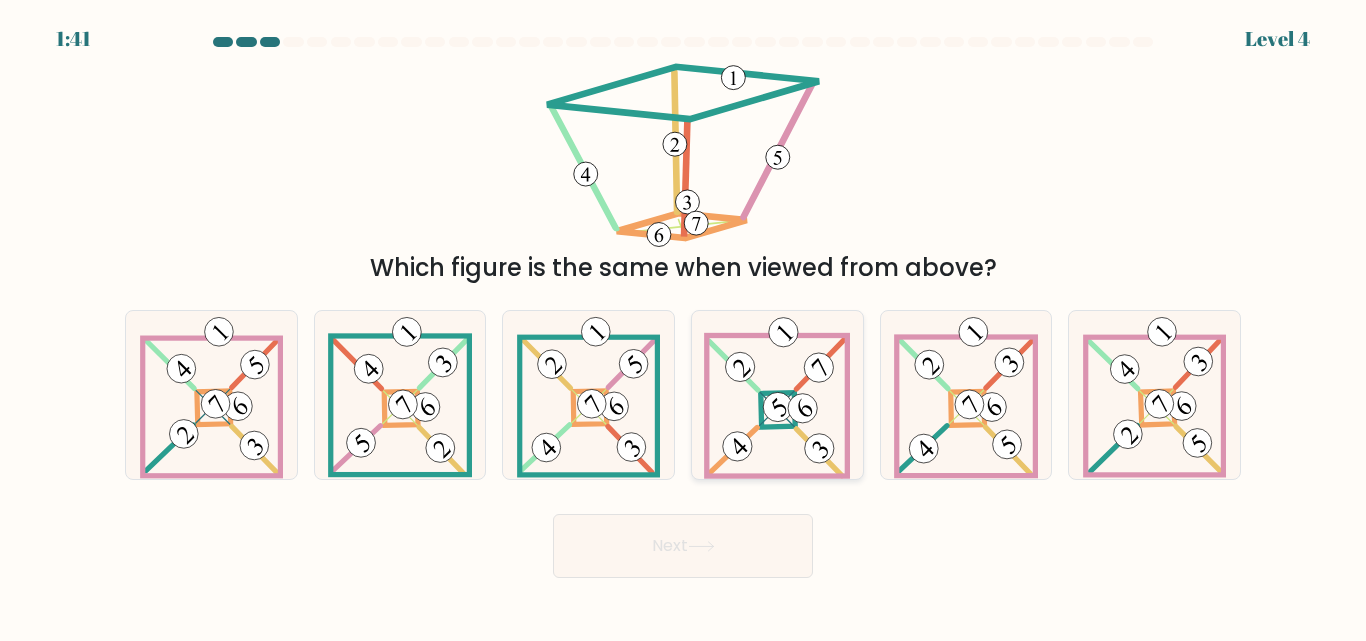 click 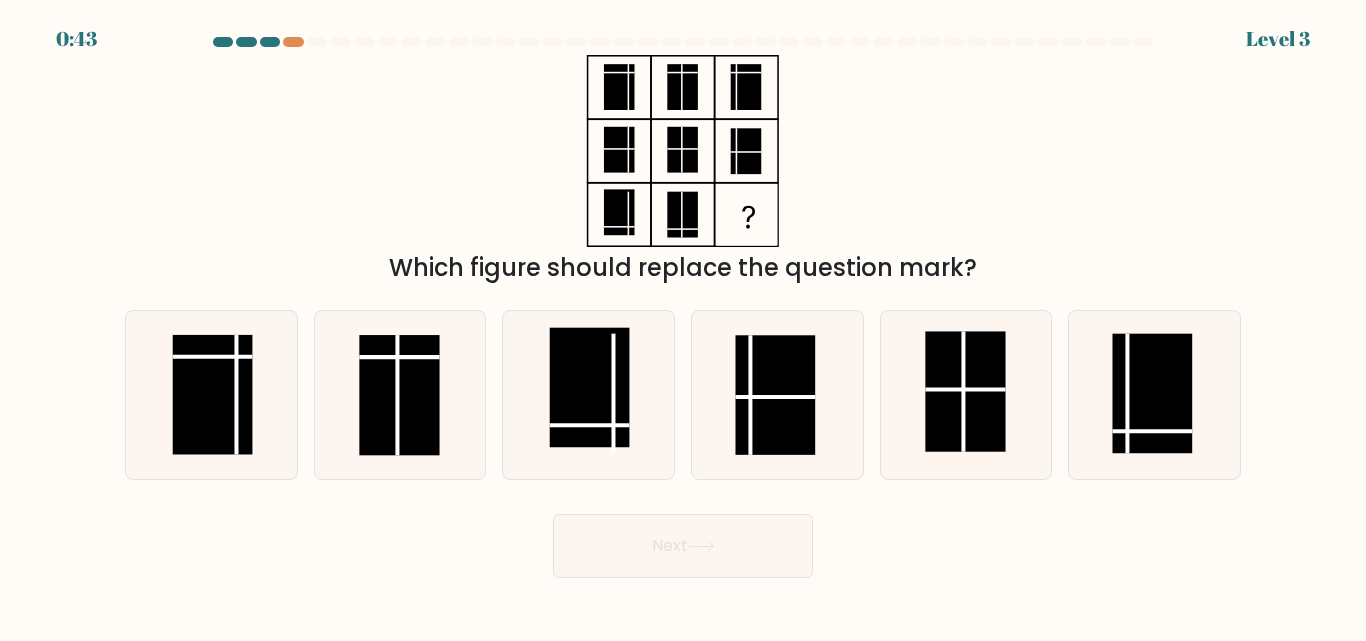 scroll, scrollTop: 0, scrollLeft: 0, axis: both 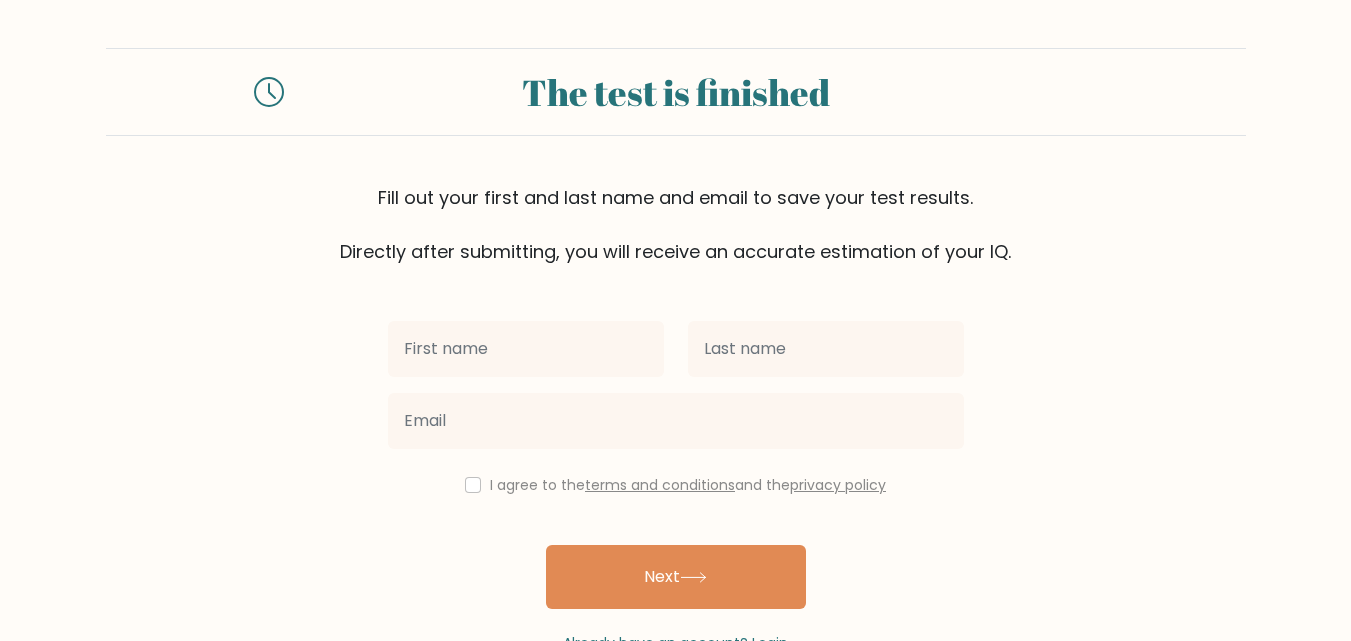 type 